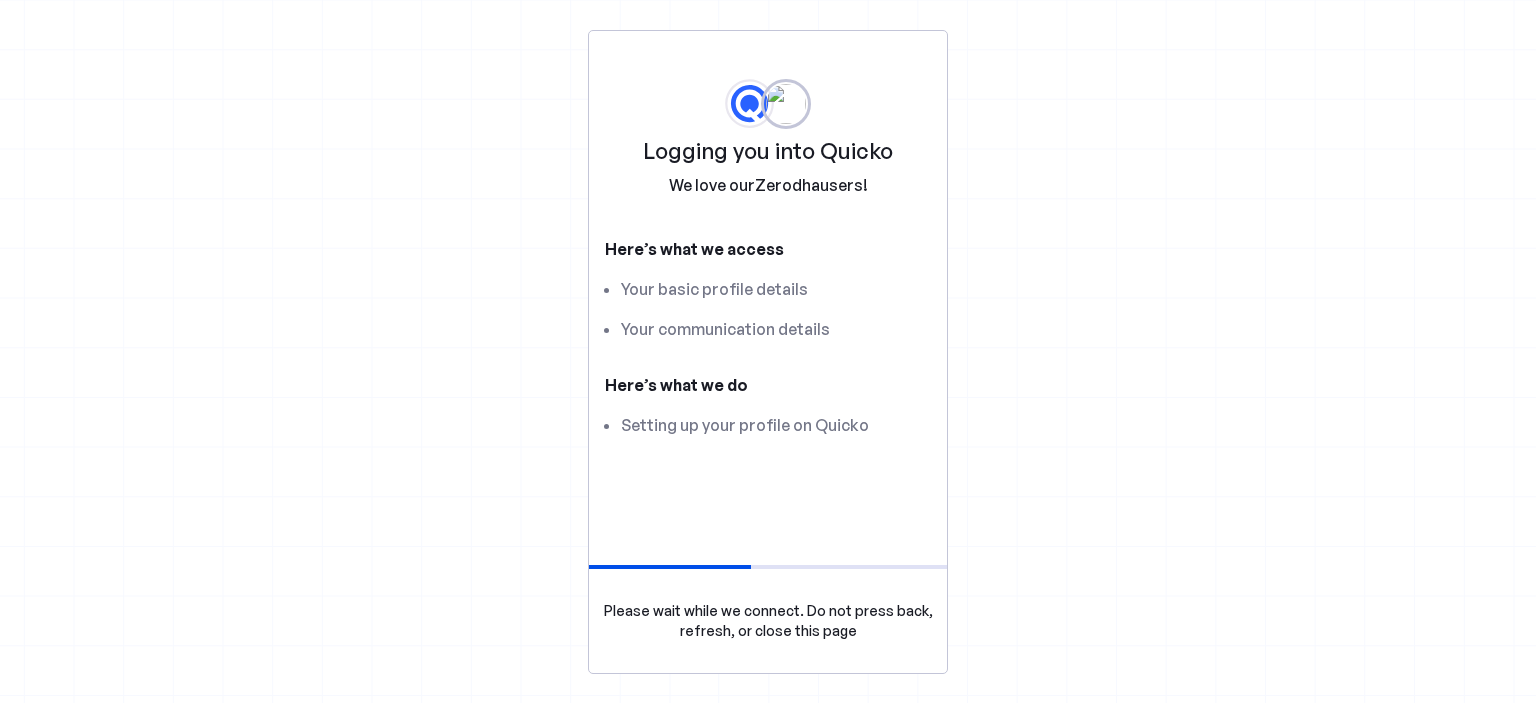 scroll, scrollTop: 0, scrollLeft: 0, axis: both 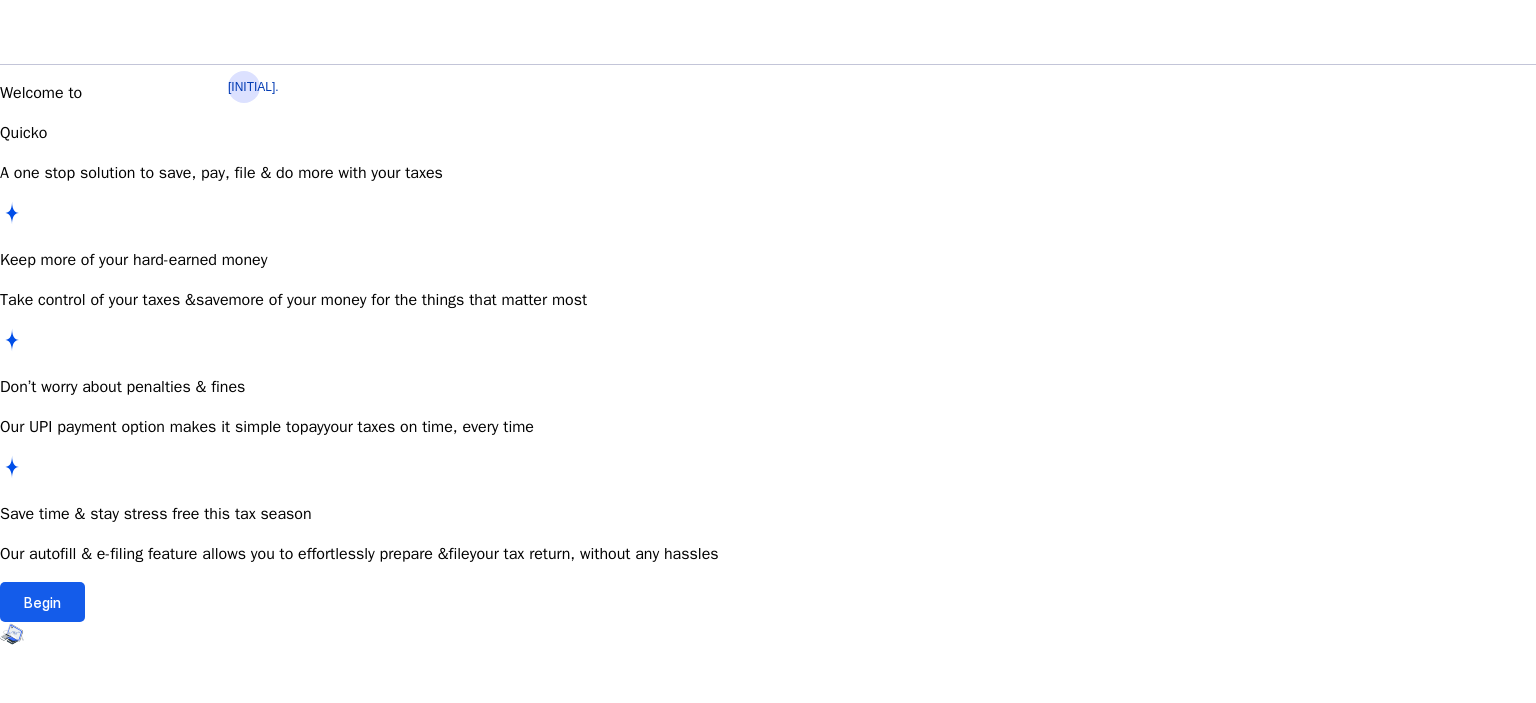 click on "Begin" at bounding box center (42, 602) 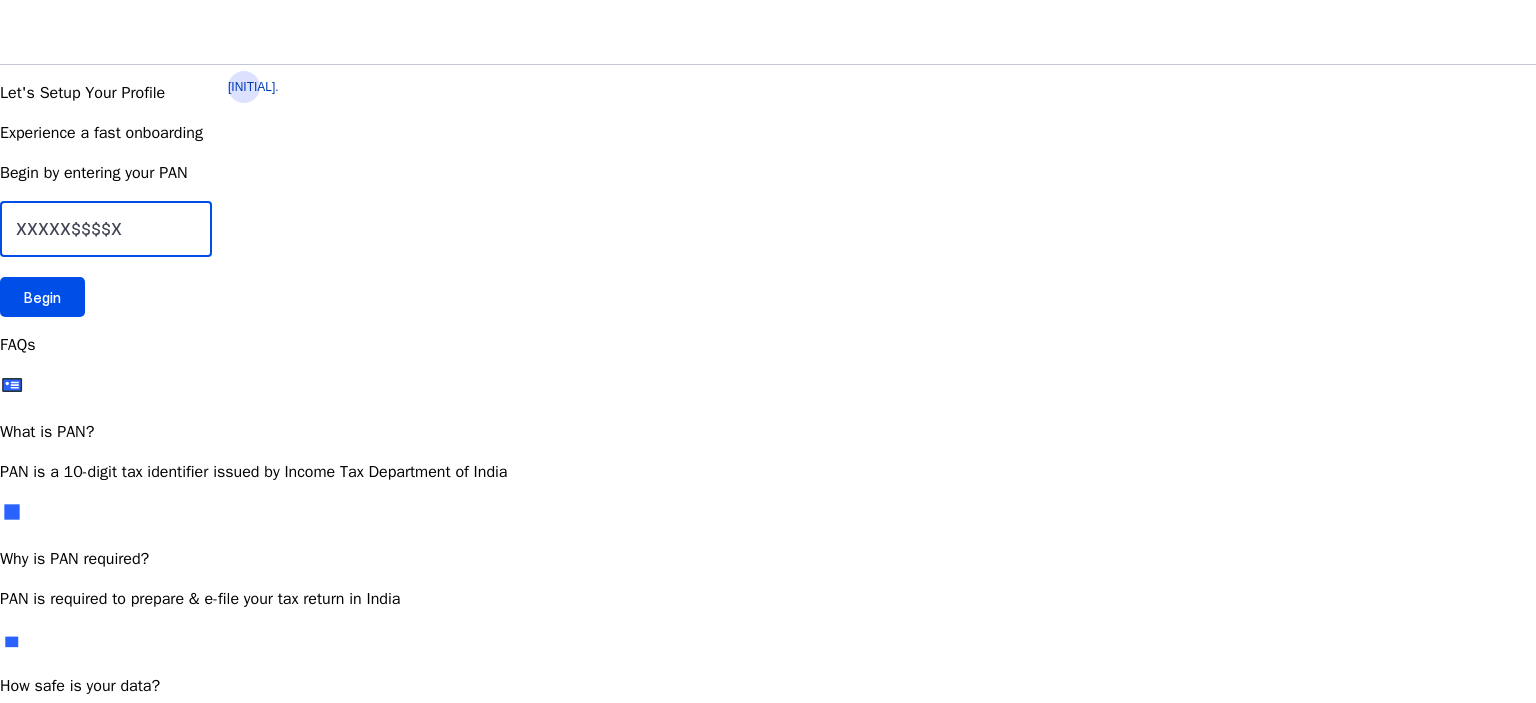 click at bounding box center [106, 229] 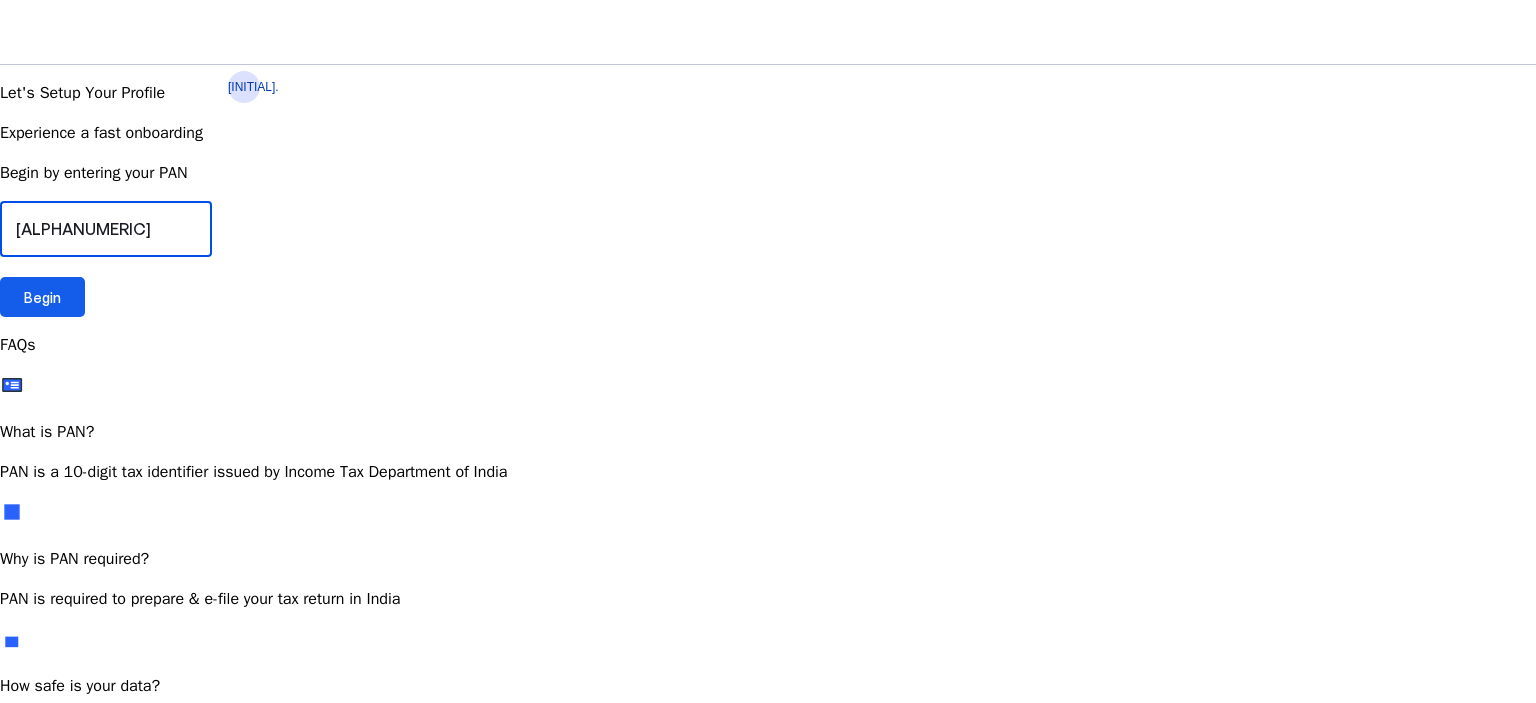 type on "[ALPHANUMERIC]" 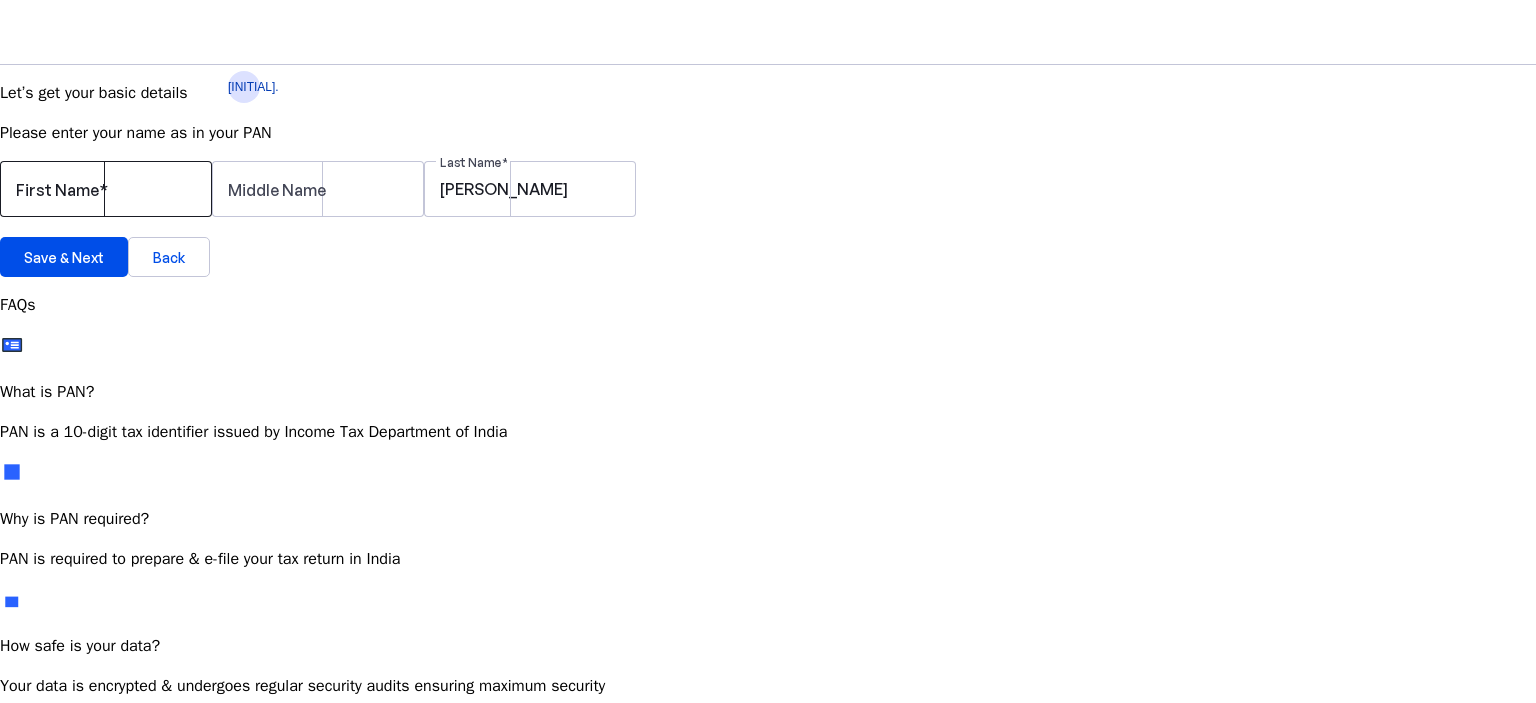 click on "First Name" at bounding box center (106, 189) 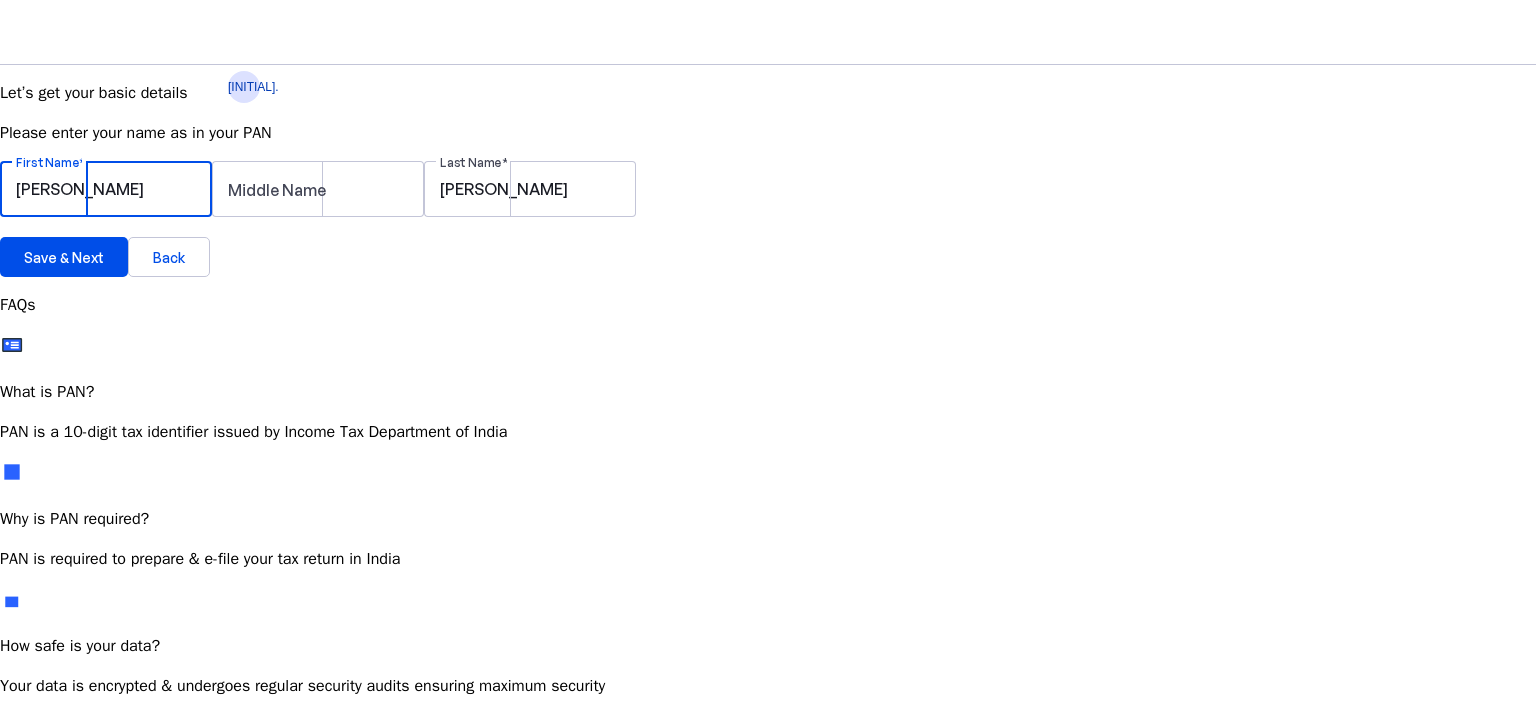 type on "[PERSON_NAME]" 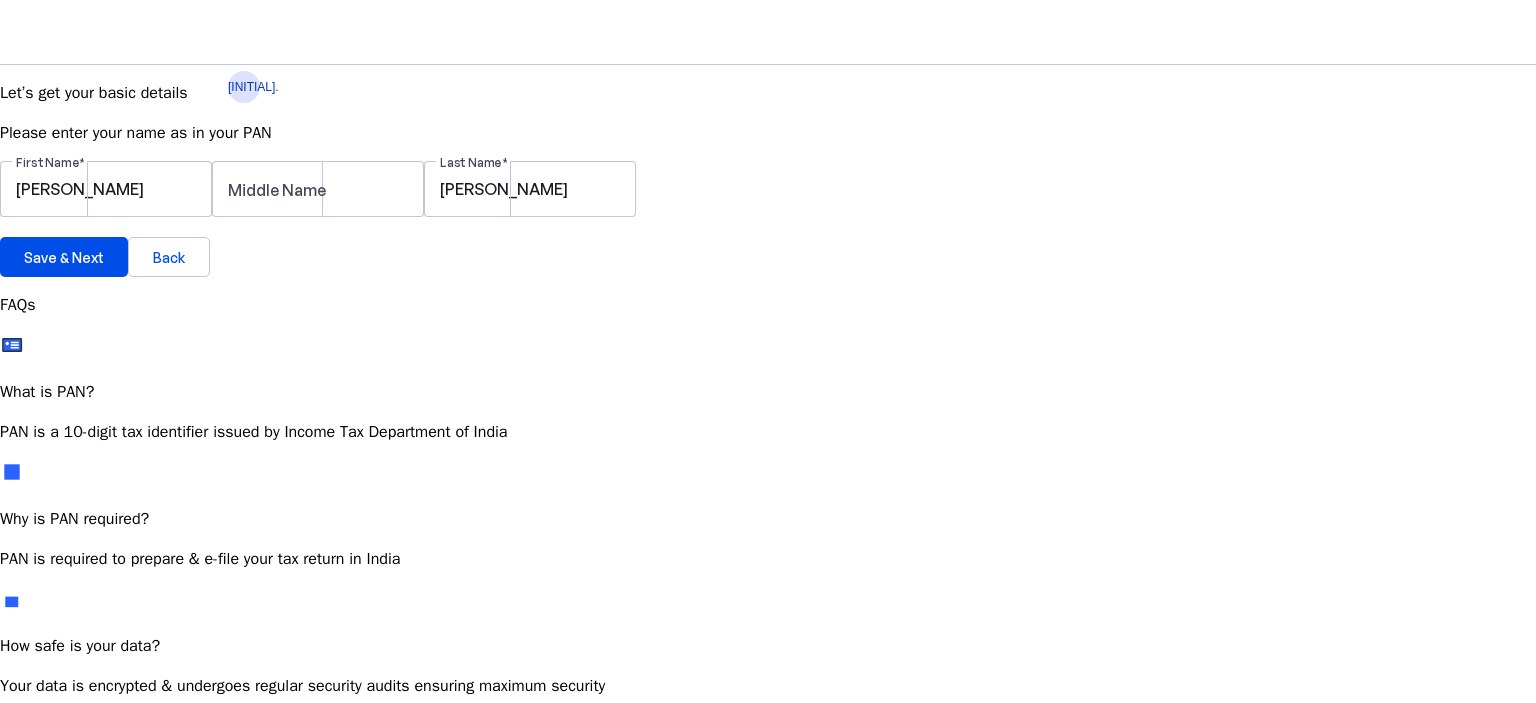 click on "First Name [PERSON_NAME] Middle Name Last Name [PERSON_NAME]" at bounding box center (768, 199) 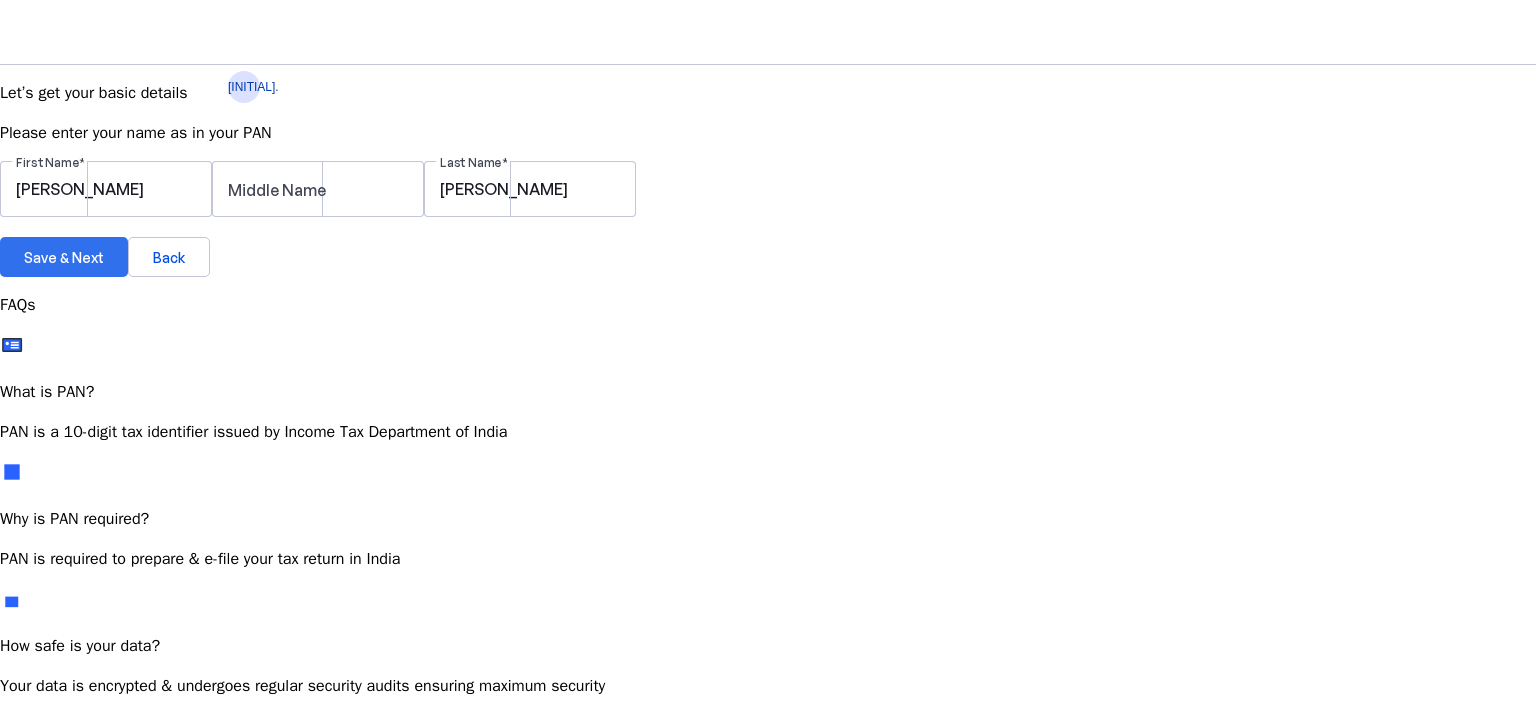 click at bounding box center [64, 257] 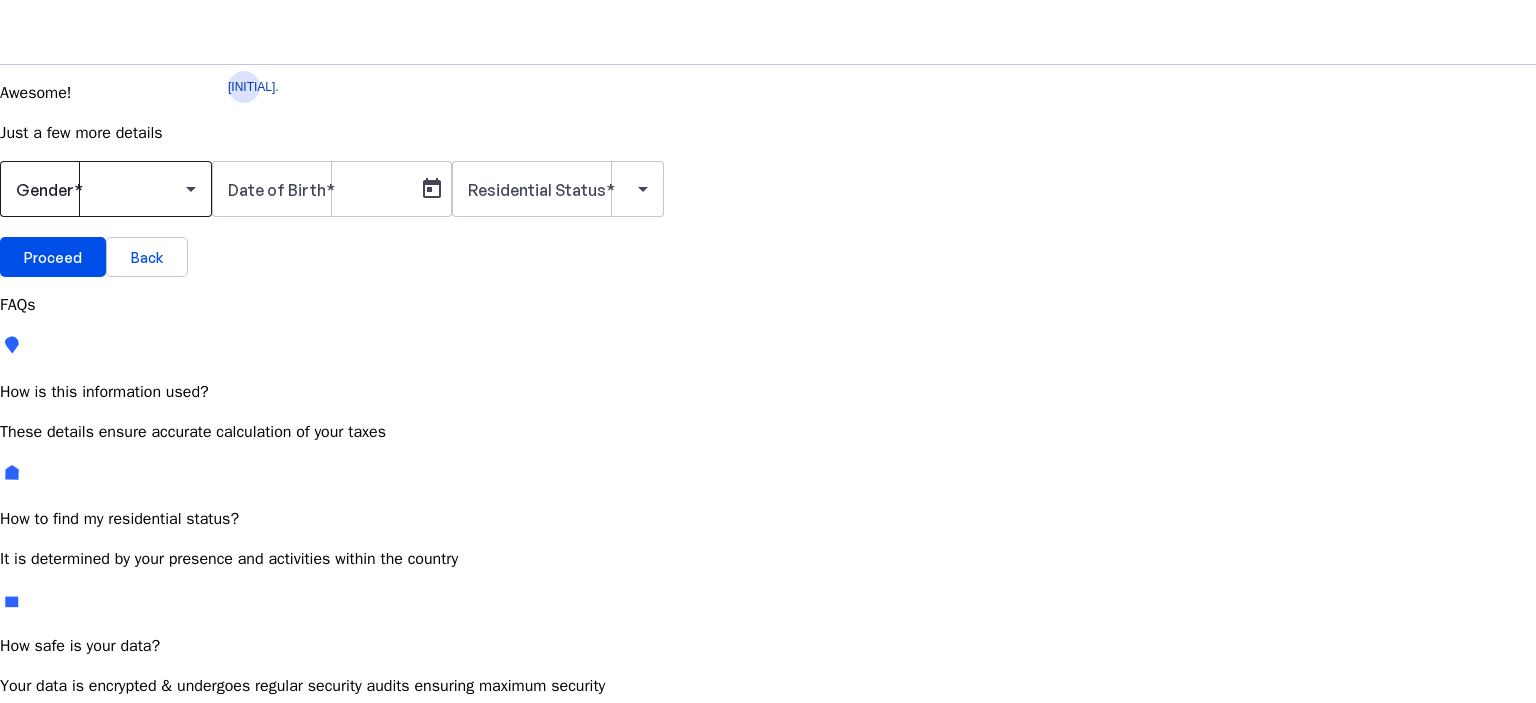 click at bounding box center (106, 189) 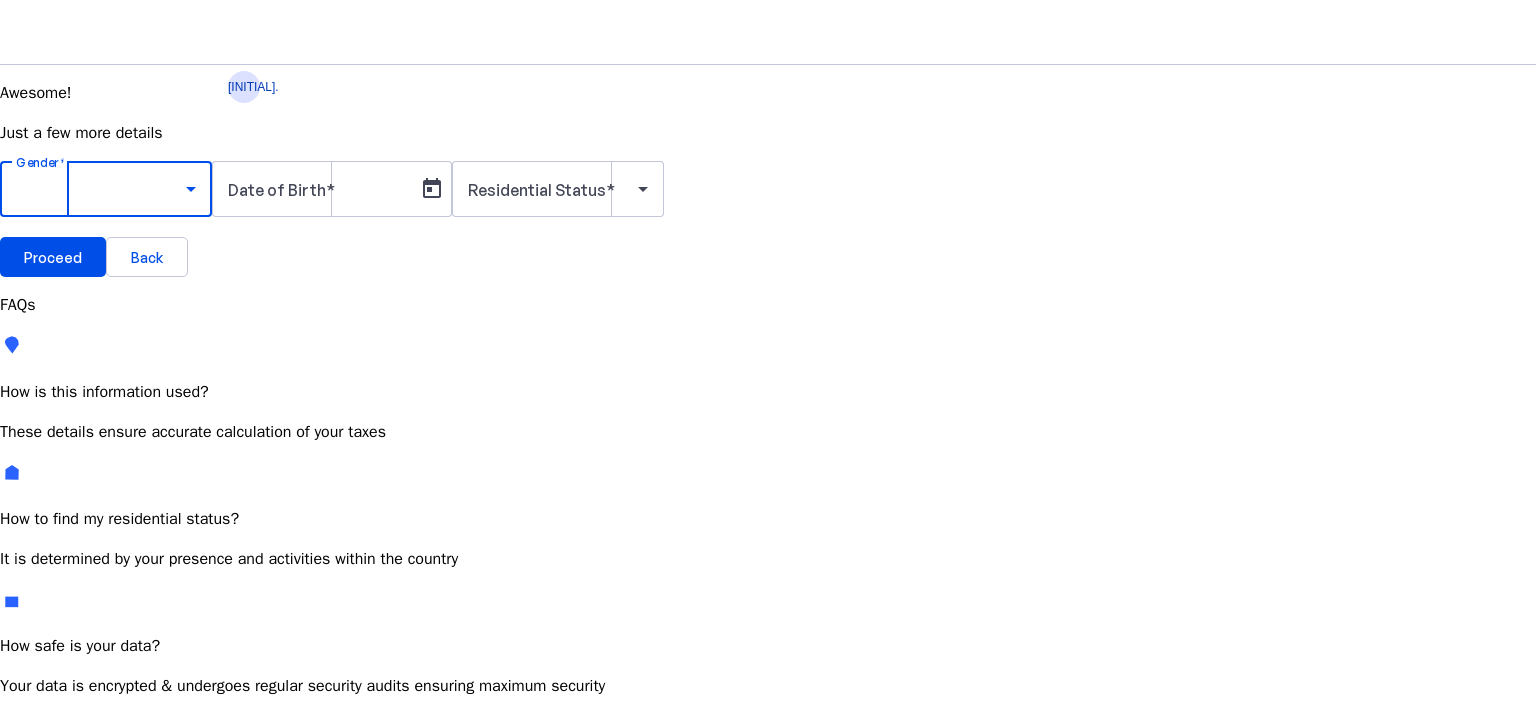 click on "Female" at bounding box center (154, 795) 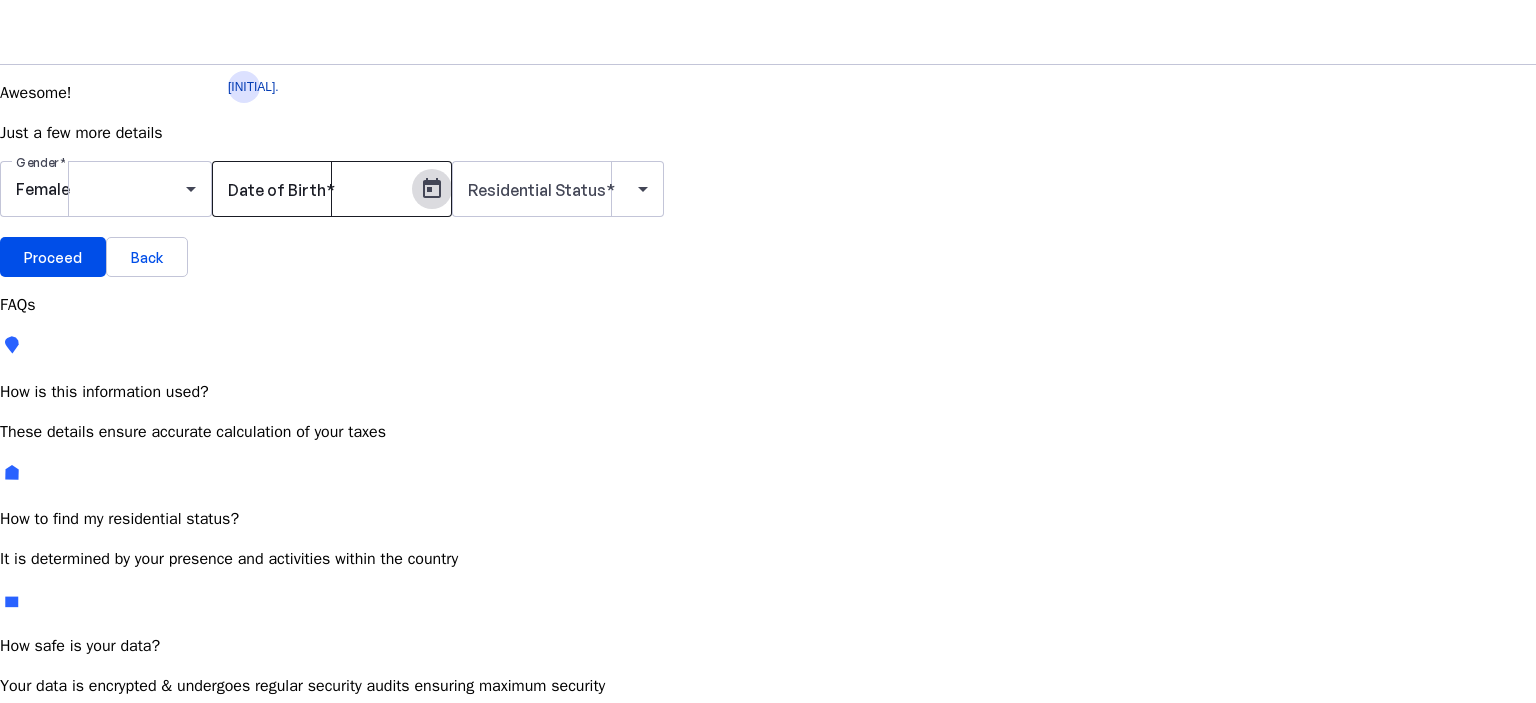 click at bounding box center (432, 189) 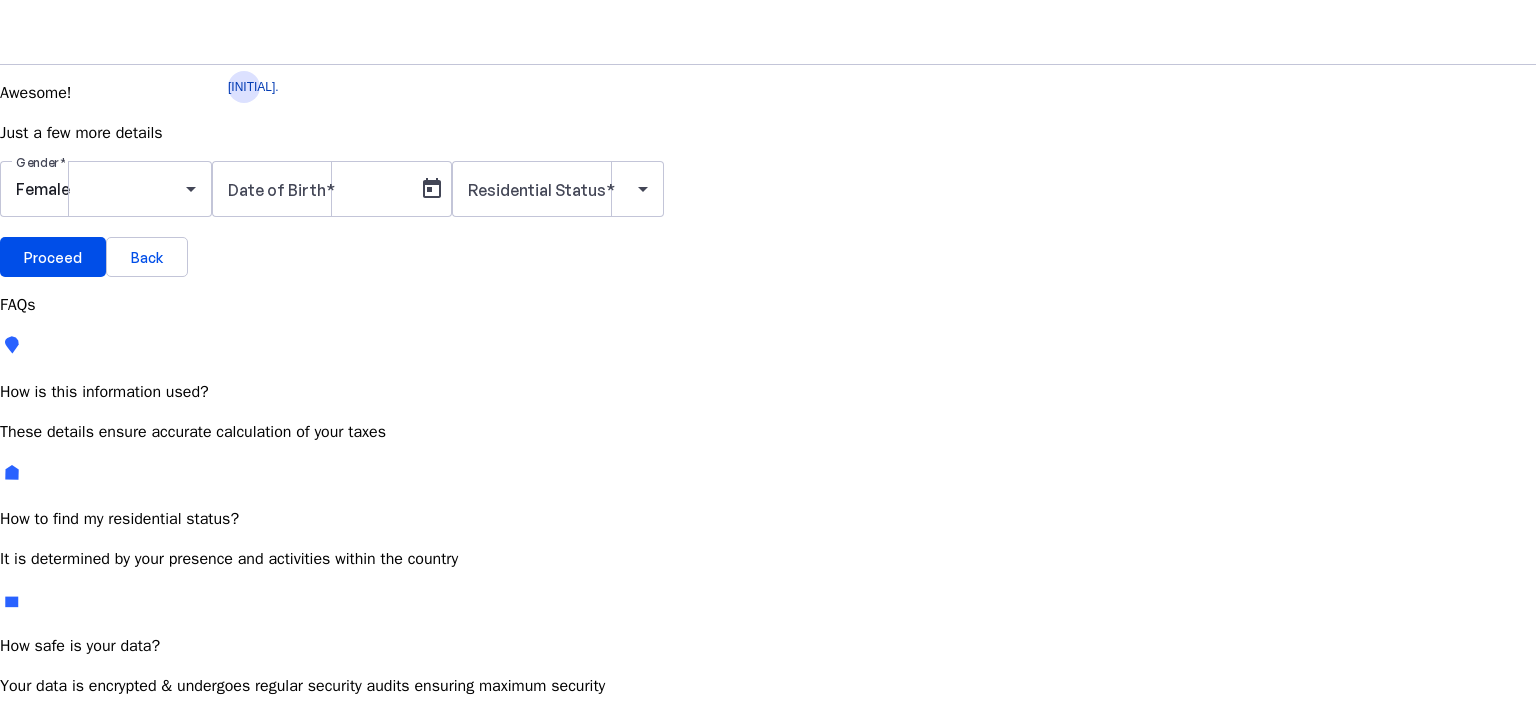 click on "[MONTH] [YEAR]" at bounding box center [147, 756] 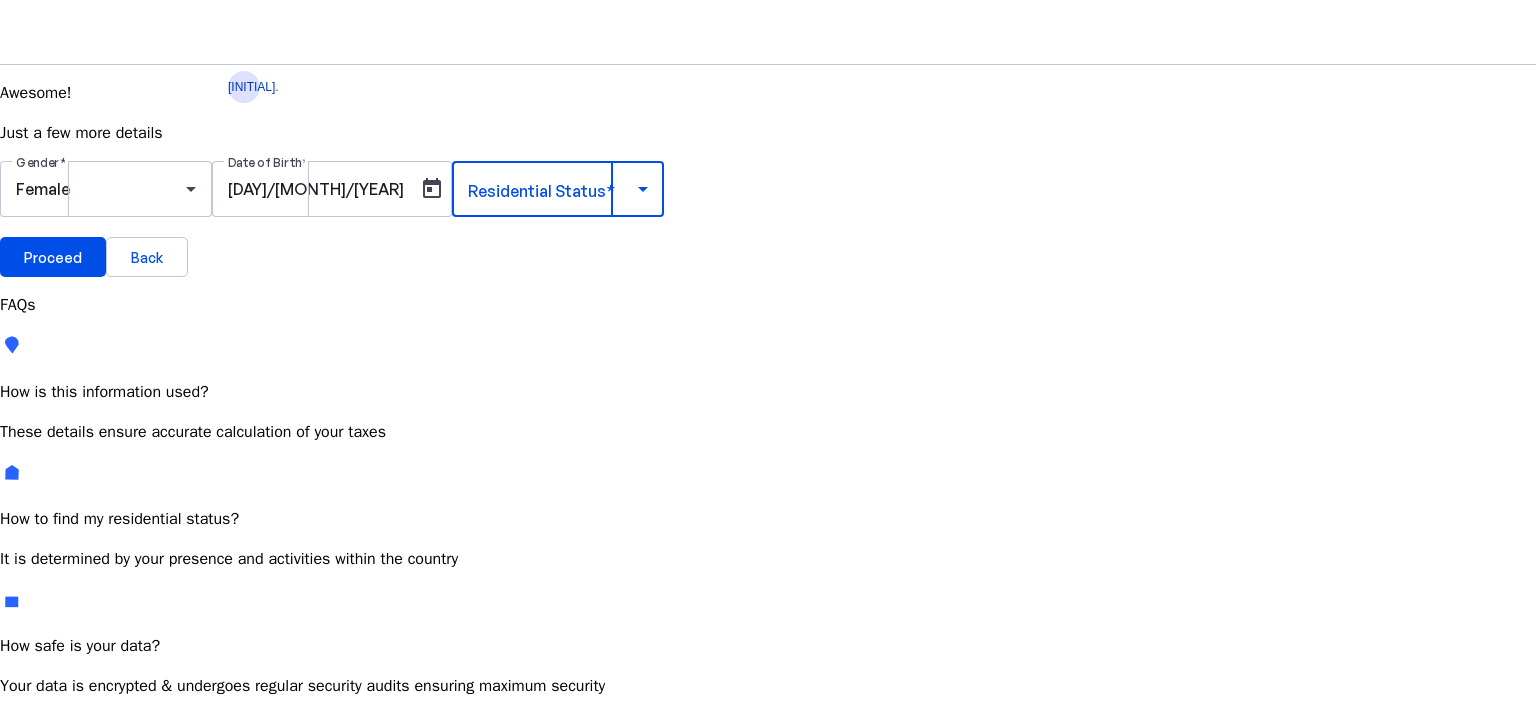 click at bounding box center [553, 189] 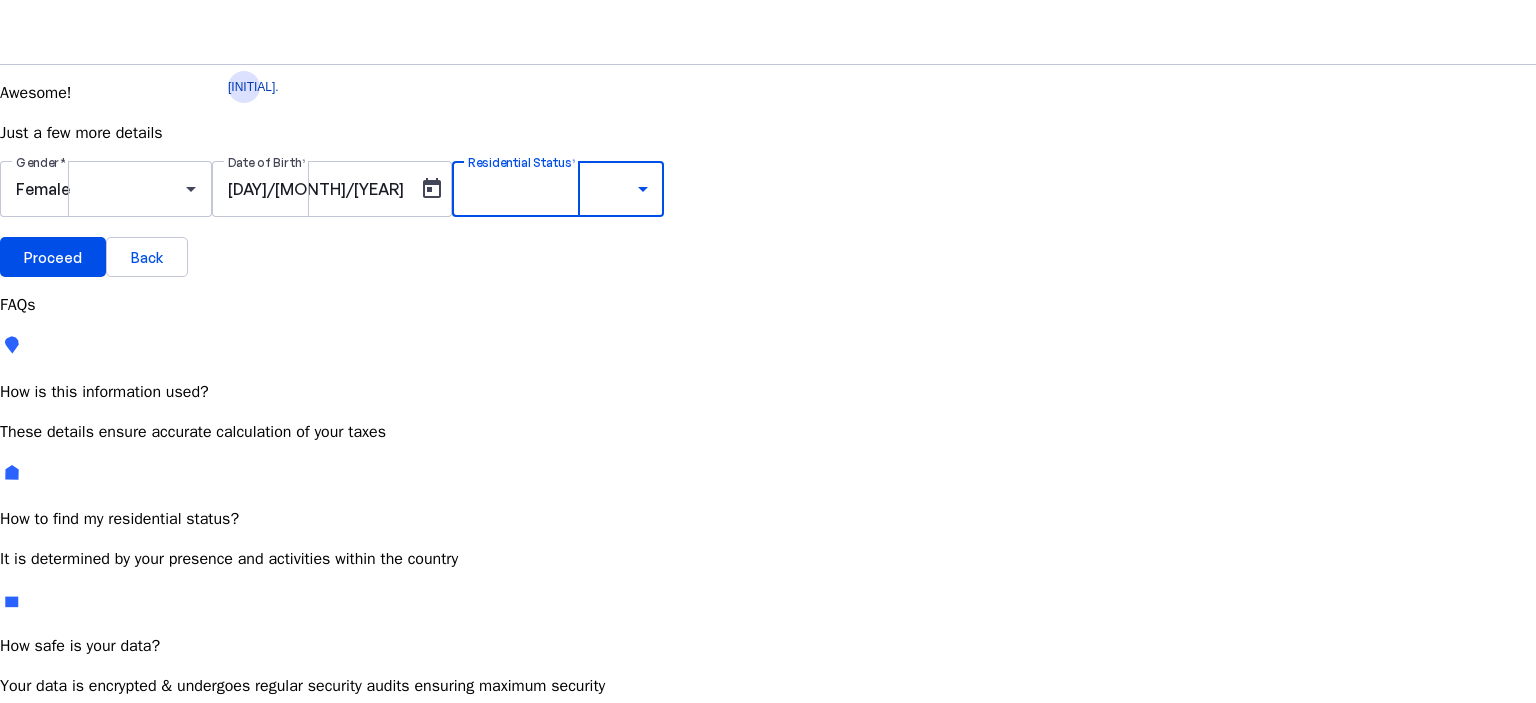 click on "Resident Most Common" at bounding box center [72, 766] 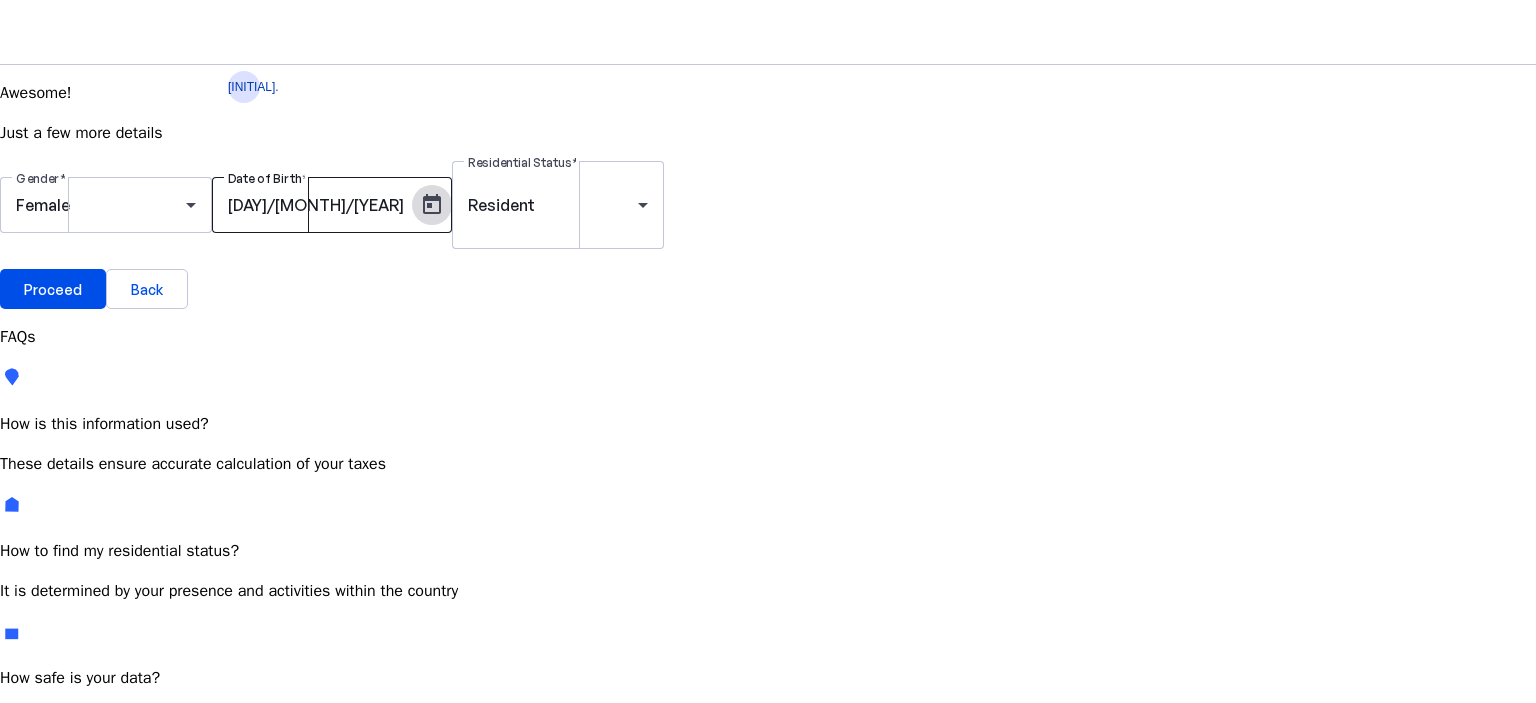 click at bounding box center (432, 205) 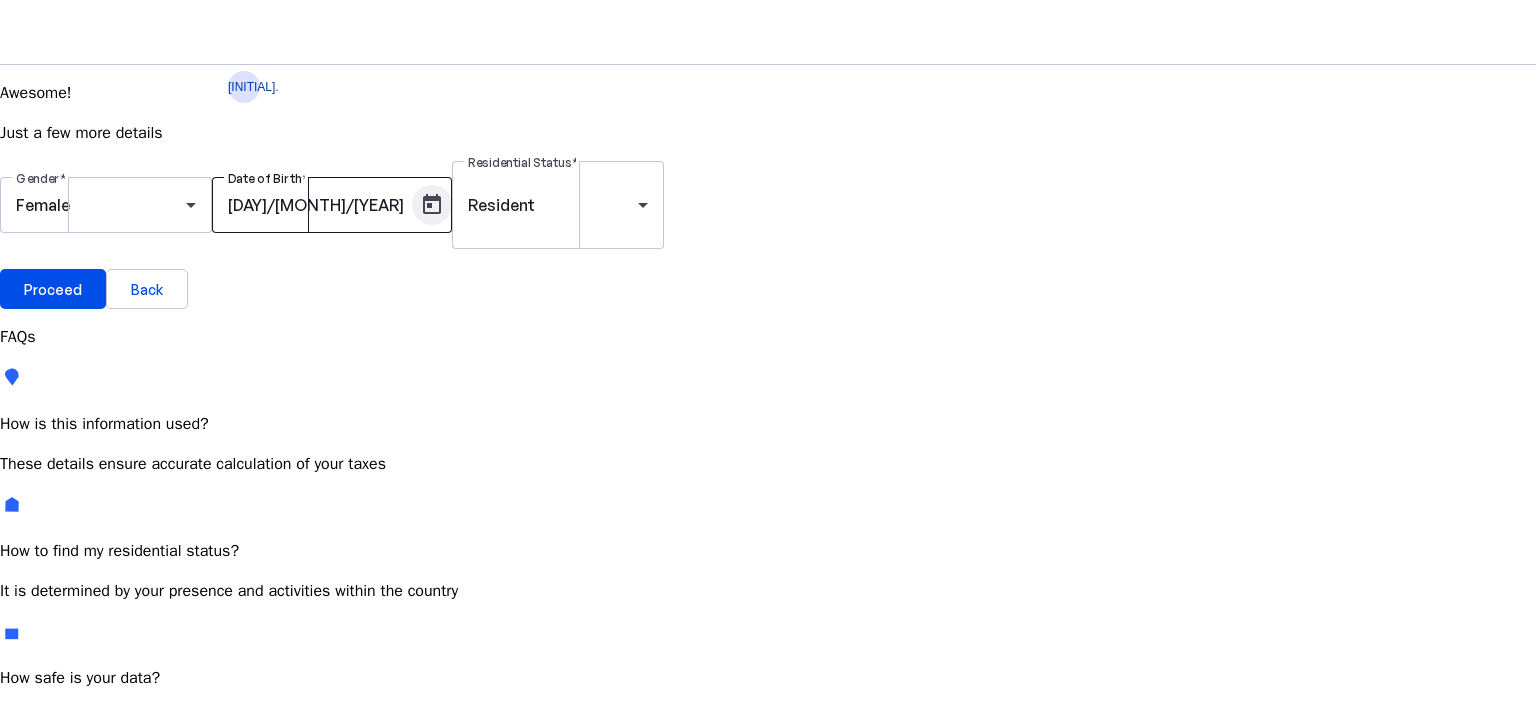 click at bounding box center [768, 746] 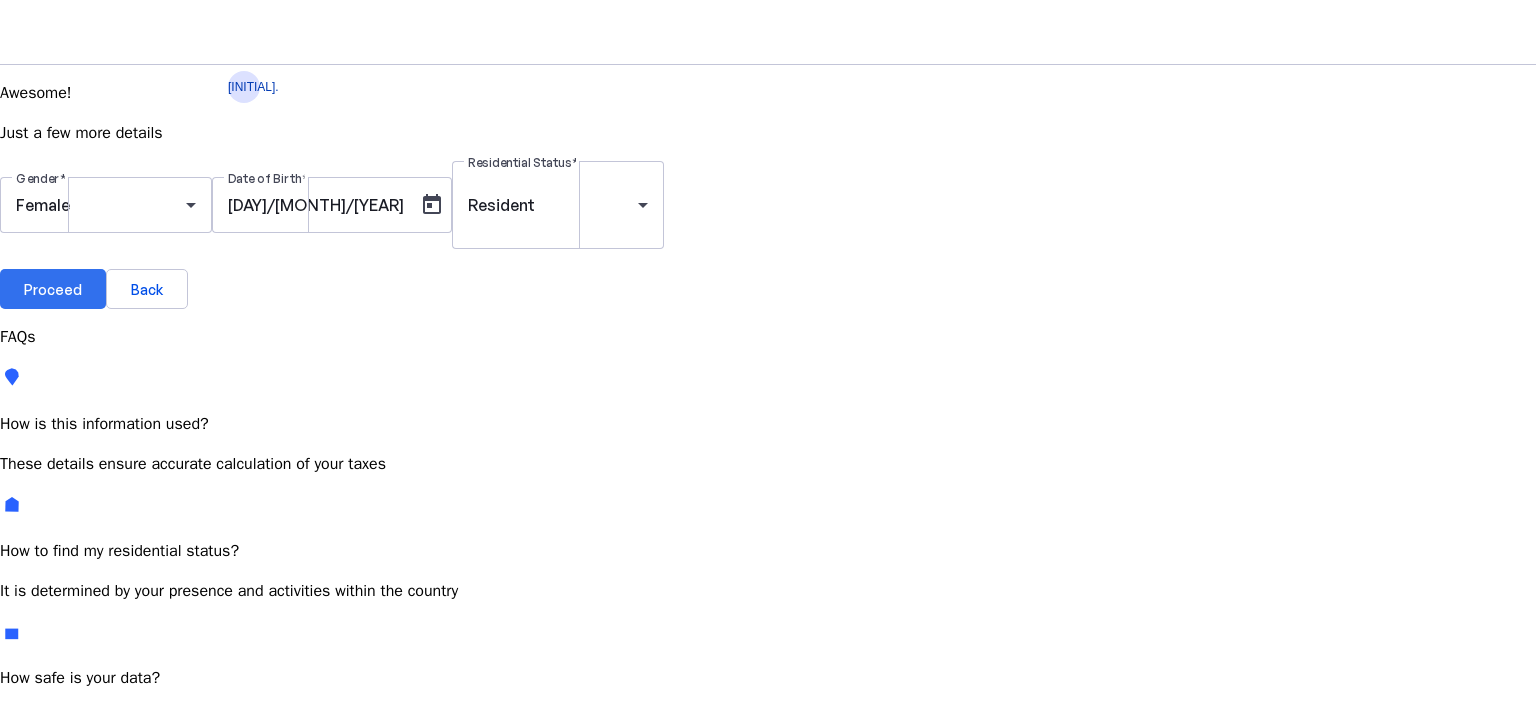click on "Proceed" at bounding box center (53, 289) 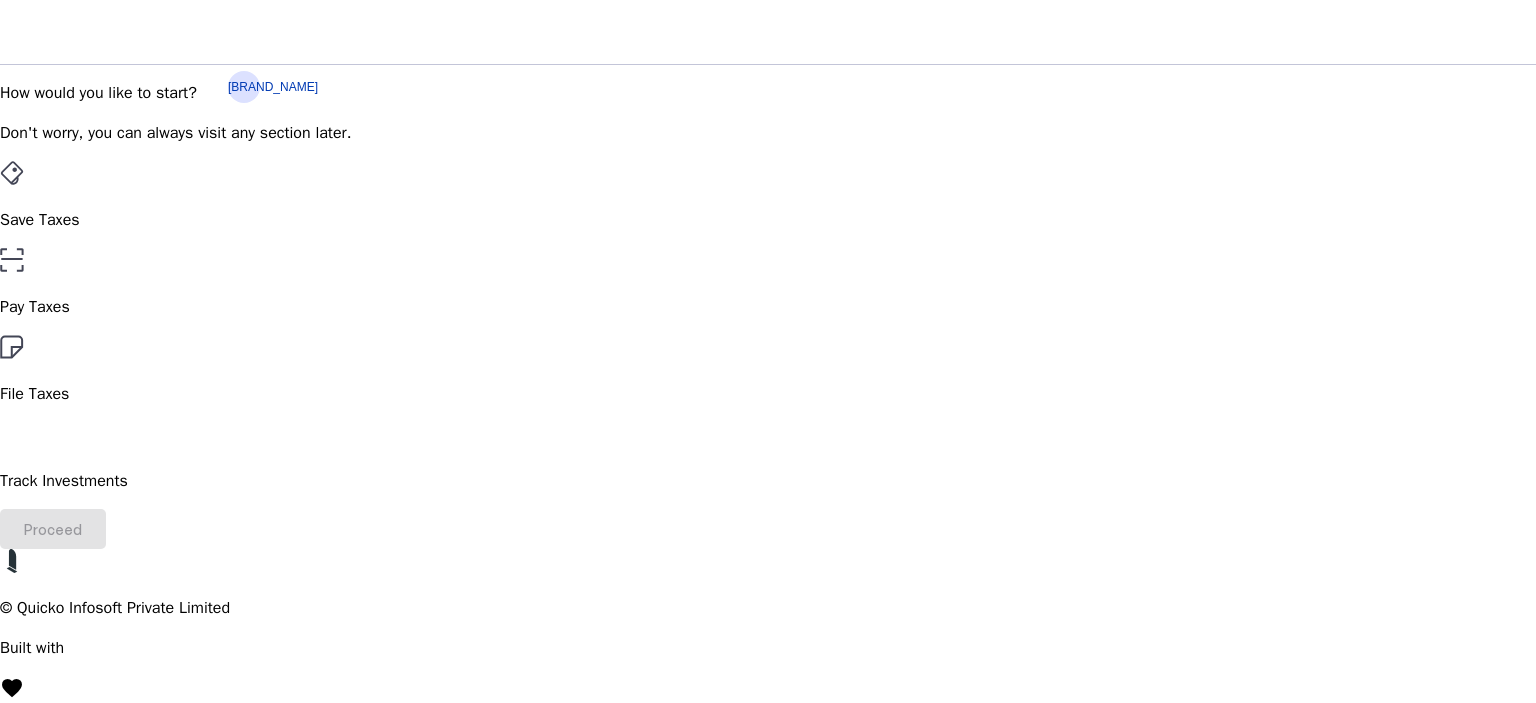 click on "File Taxes" at bounding box center (768, 220) 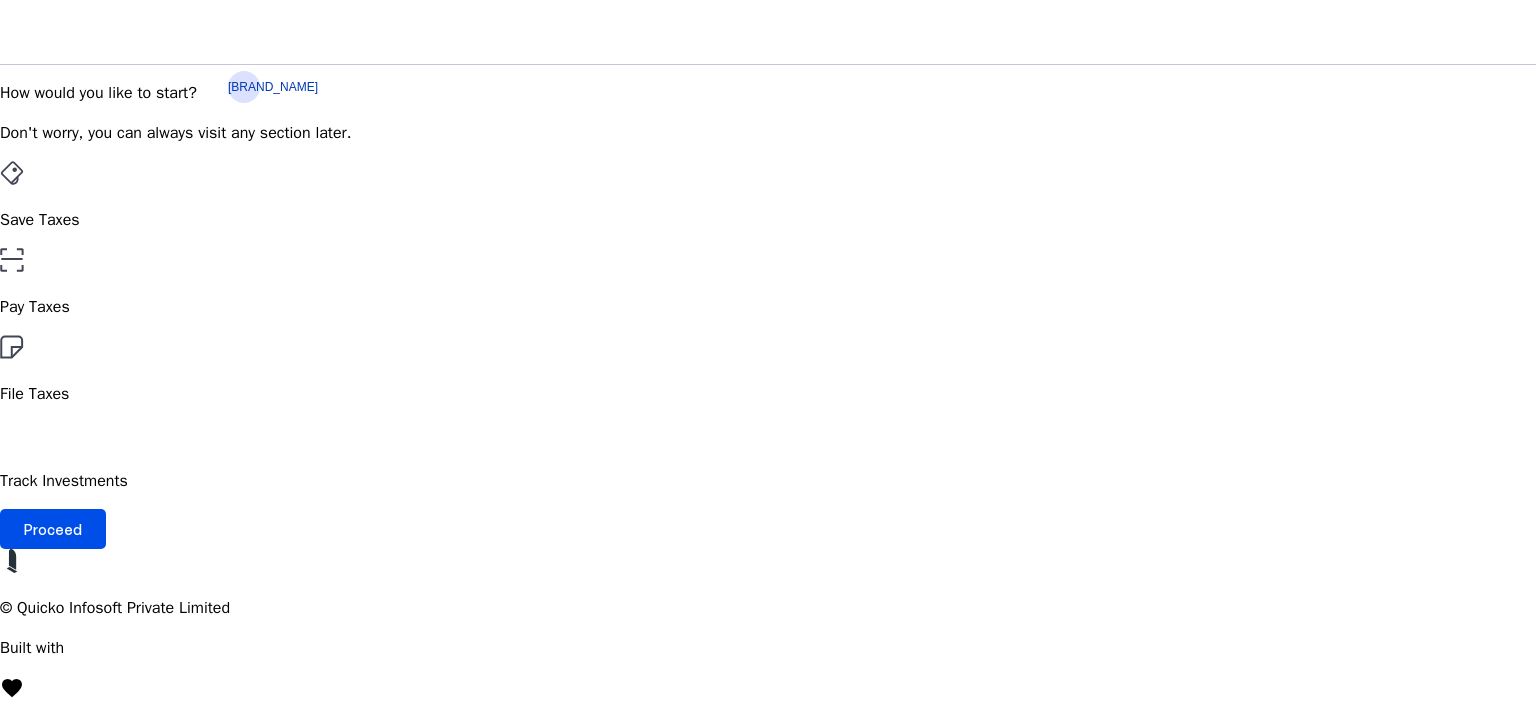 click on "Save Taxes" at bounding box center [768, 196] 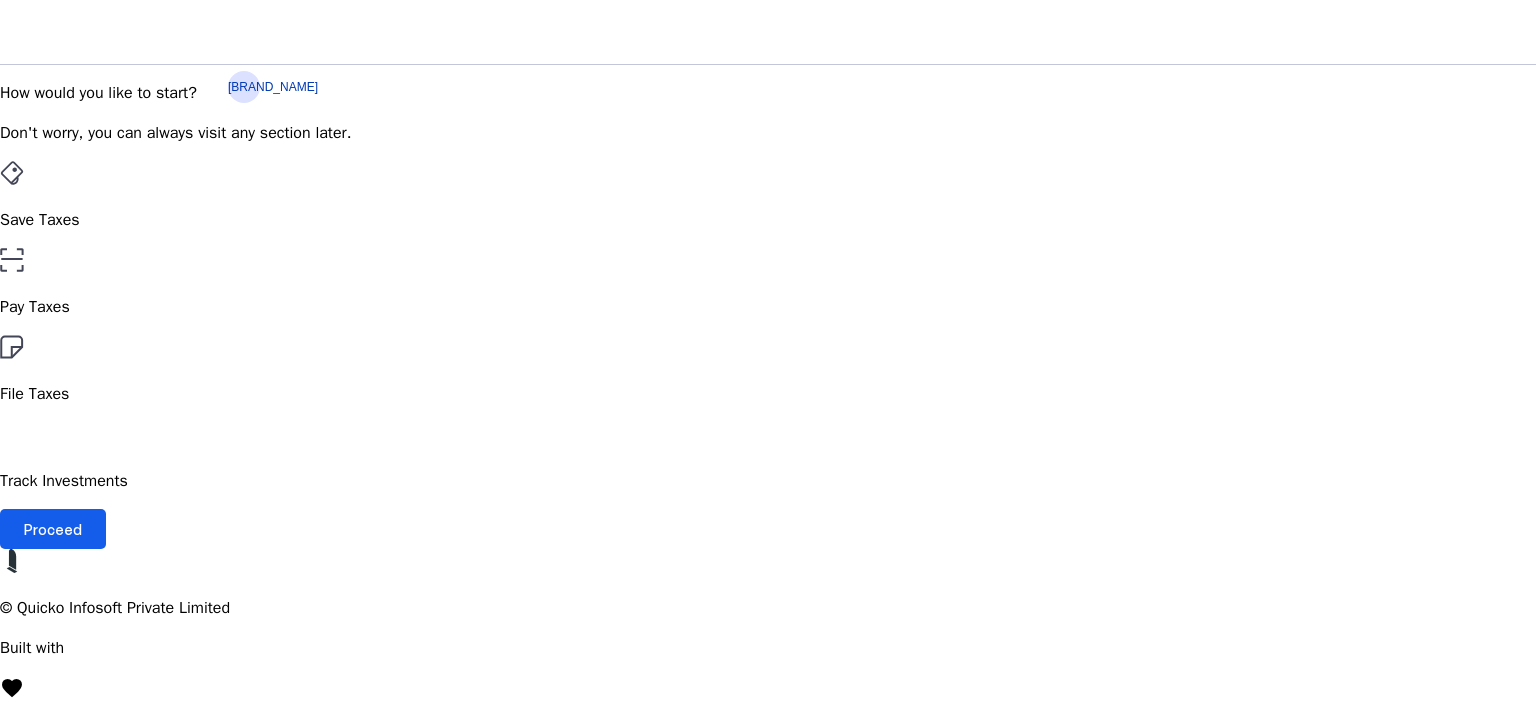 click at bounding box center (53, 529) 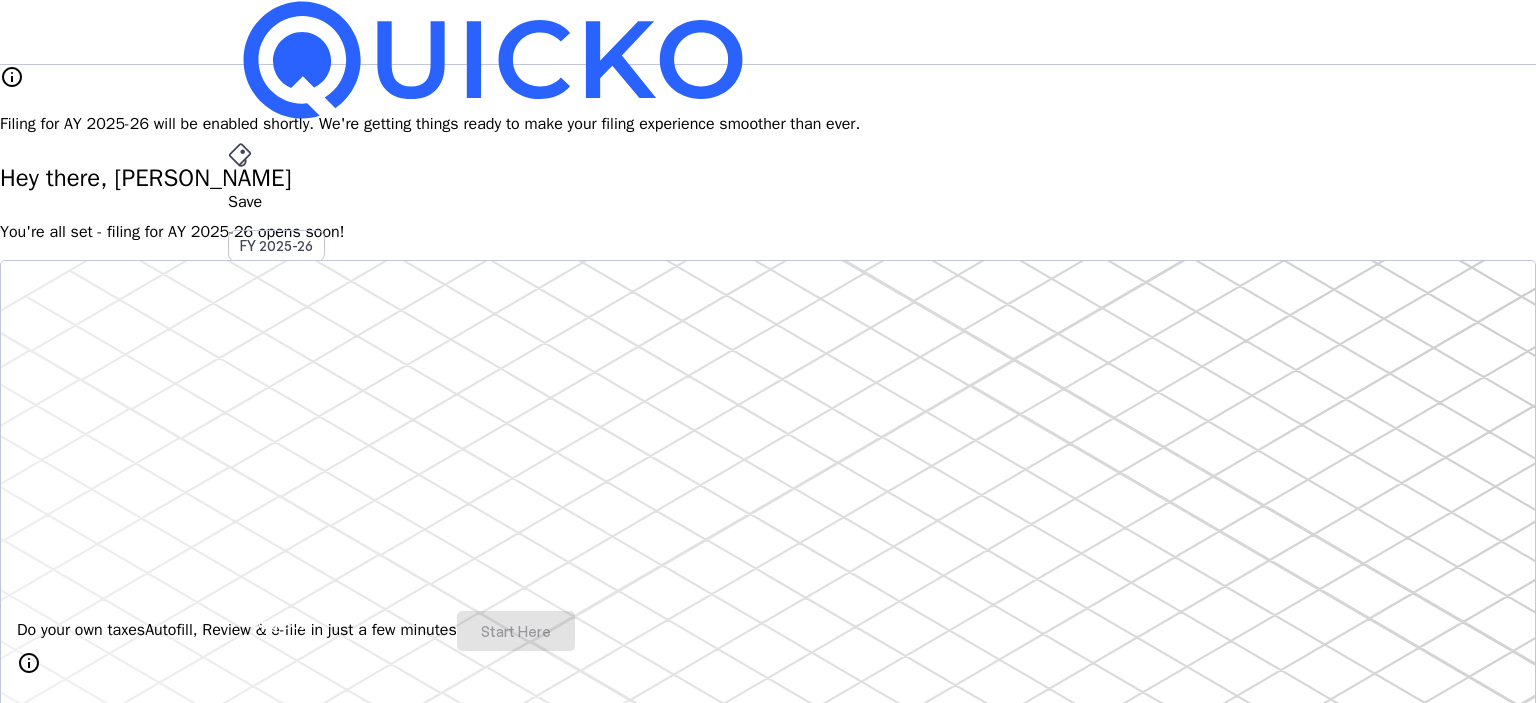 click on "Save FY [YEAR]-[YEAR] Pay File AY [YEAR]-[YEAR] More arrow_drop_down PP Upgrade info Filing for AY [YEAR]-[YEAR] will be enabled shortly. We're getting things ready to make your filing experience smoother than ever. Hey there, [PERSON_NAME] You're all set - filing for AY [YEAR]-[YEAR] opens soon! Do your own taxes Autofill, Review & e-file in just a few minutes Start Here info Filing for AY [YEAR]-[YEAR] will be available soon. 4.8/5 | 1400 reviews We do your taxes Expert will prepare, review & e-file your tax return, making sure nothing gets missed. Explore Benefits of filing on Quicko Fetch everything using Autofill Automatically retrieve your income, deductions, tax credits & losses directly from ITD. No need of any forms! Connect to multiple apps In just a few clicks, seamlessly fetch all your trades directly from your broker and ensure accurate reporting. Get Personalized Insights Gain full visibility into the computation. Easily view and understand how your taxes are calculated. Explore Upgrade to Elite FAQs" at bounding box center [768, 1670] 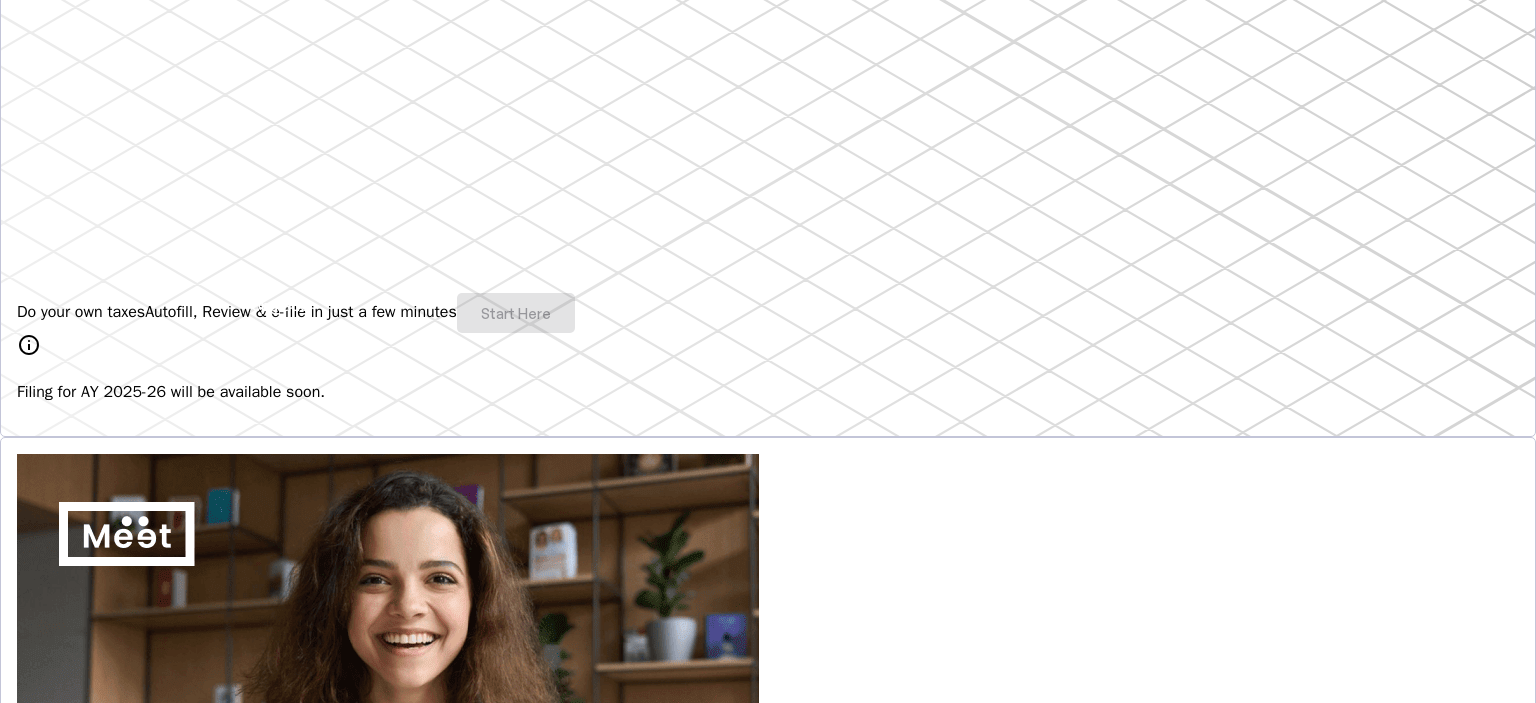 scroll, scrollTop: 280, scrollLeft: 0, axis: vertical 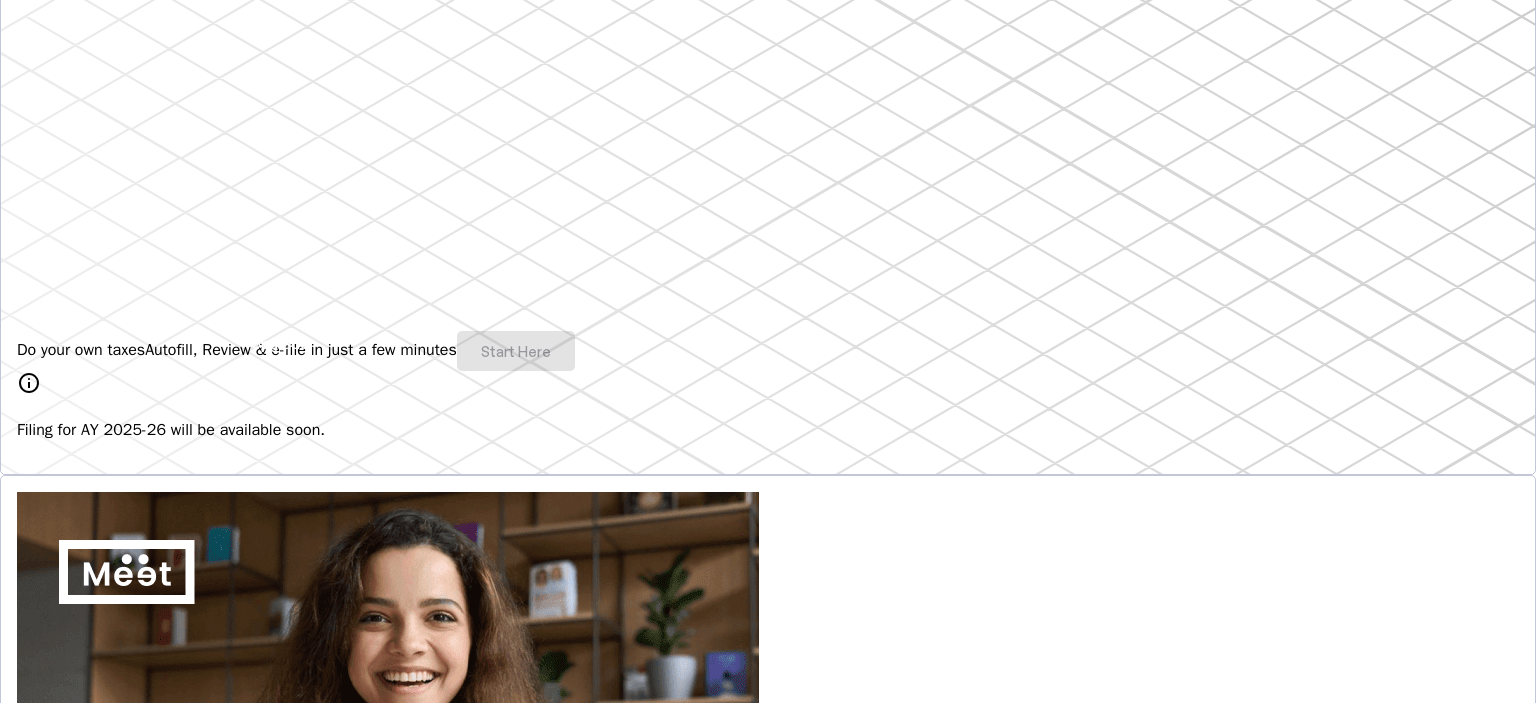 click on "Do your own taxes   Autofill, Review & e-file in just a few minutes   Start Here" at bounding box center (768, 351) 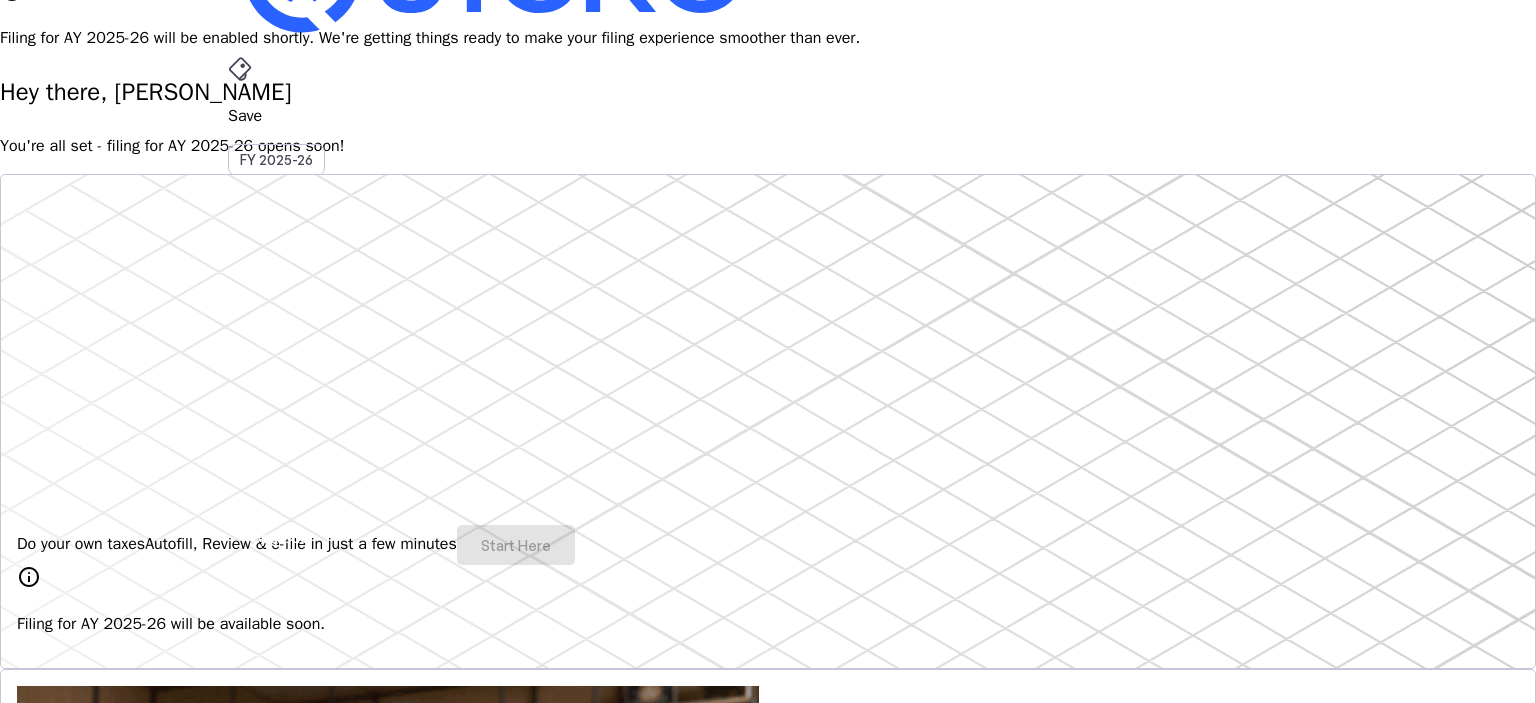 scroll, scrollTop: 0, scrollLeft: 0, axis: both 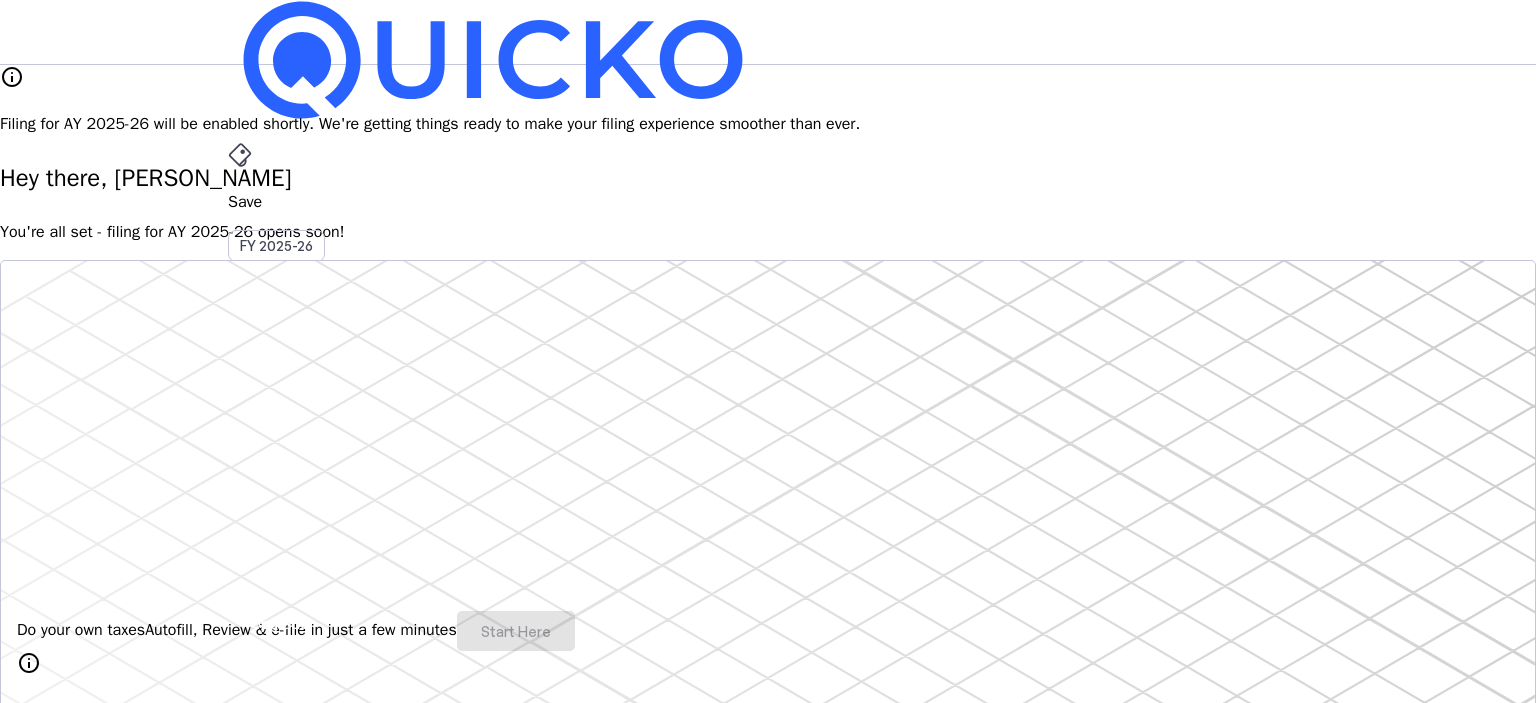 click on "Hey there, [PERSON_NAME] You're all set - filing for AY [YEAR]-[YEAR] opens soon!" at bounding box center [768, 202] 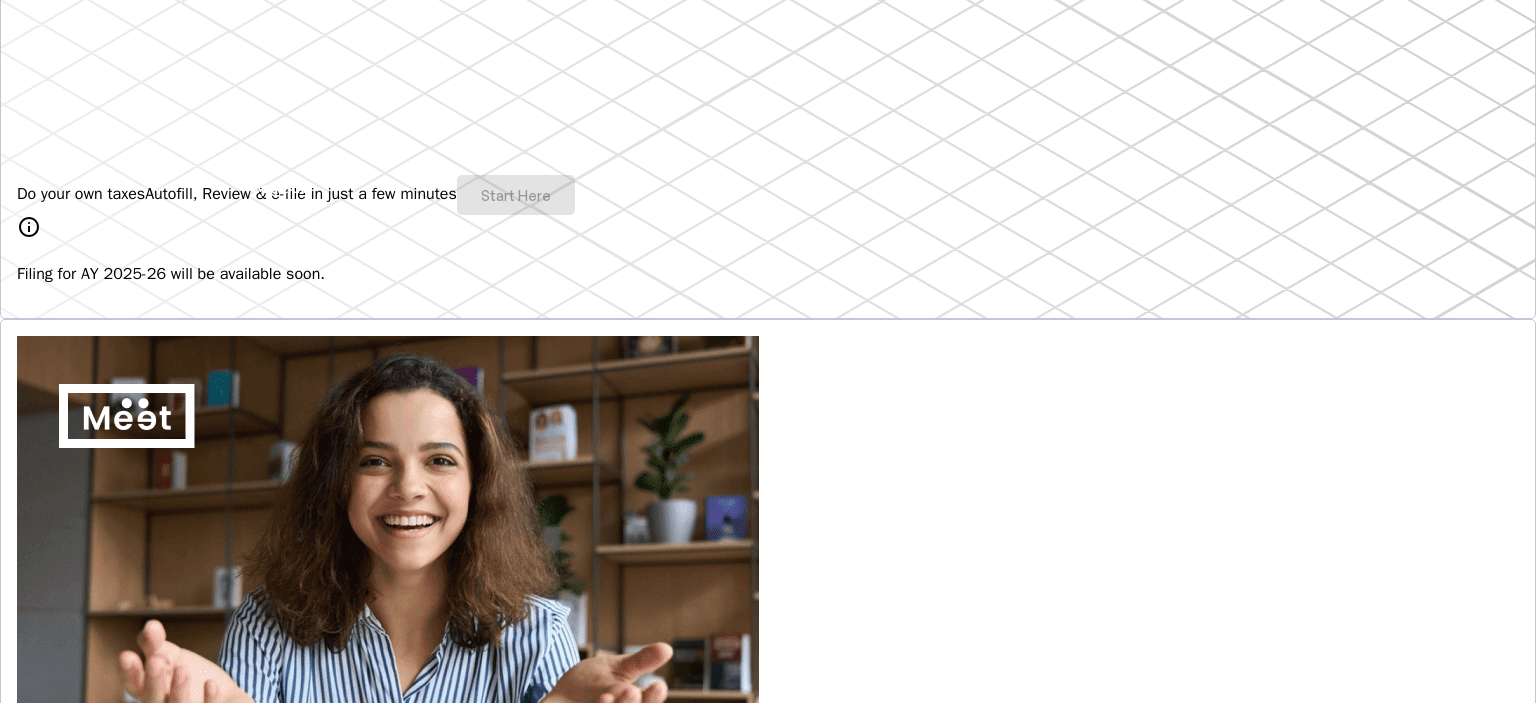 scroll, scrollTop: 440, scrollLeft: 0, axis: vertical 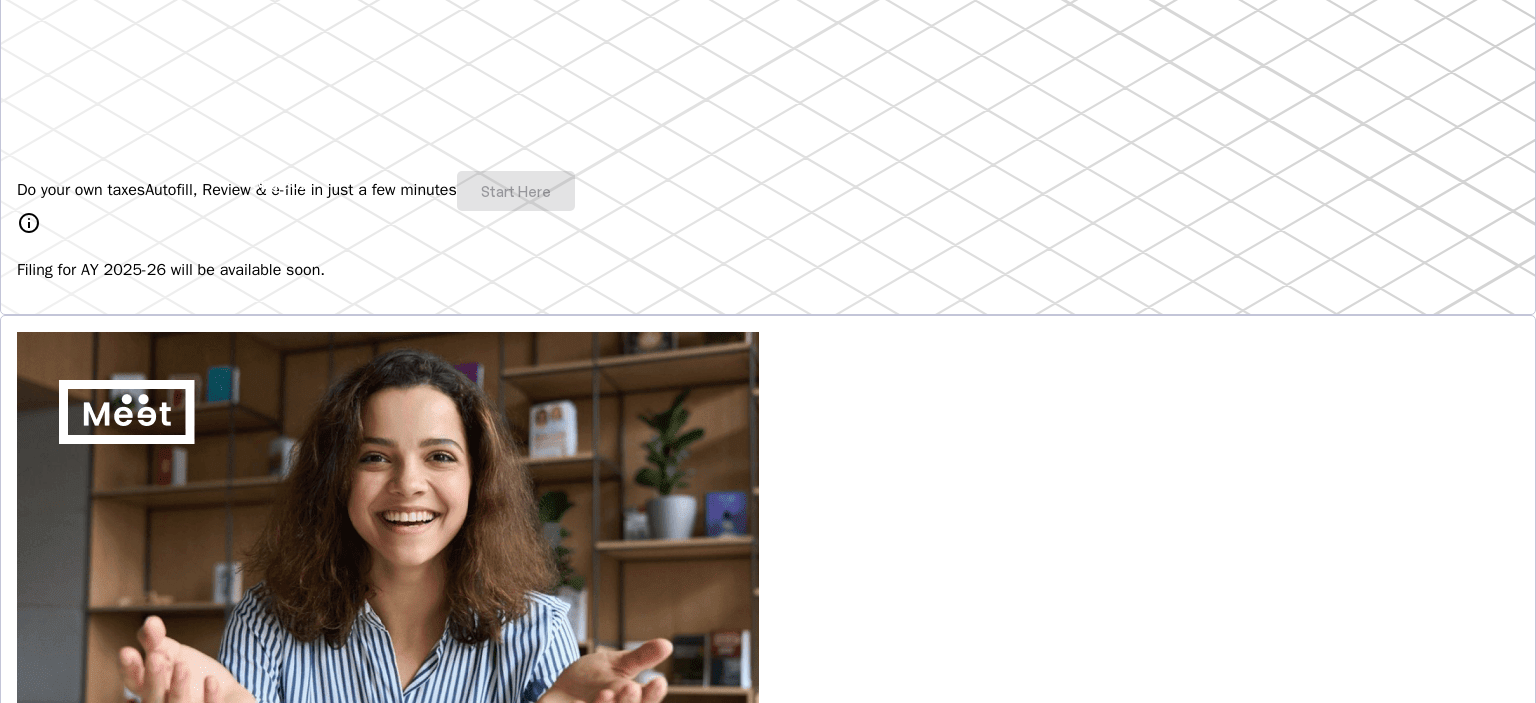 click at bounding box center [67, 910] 